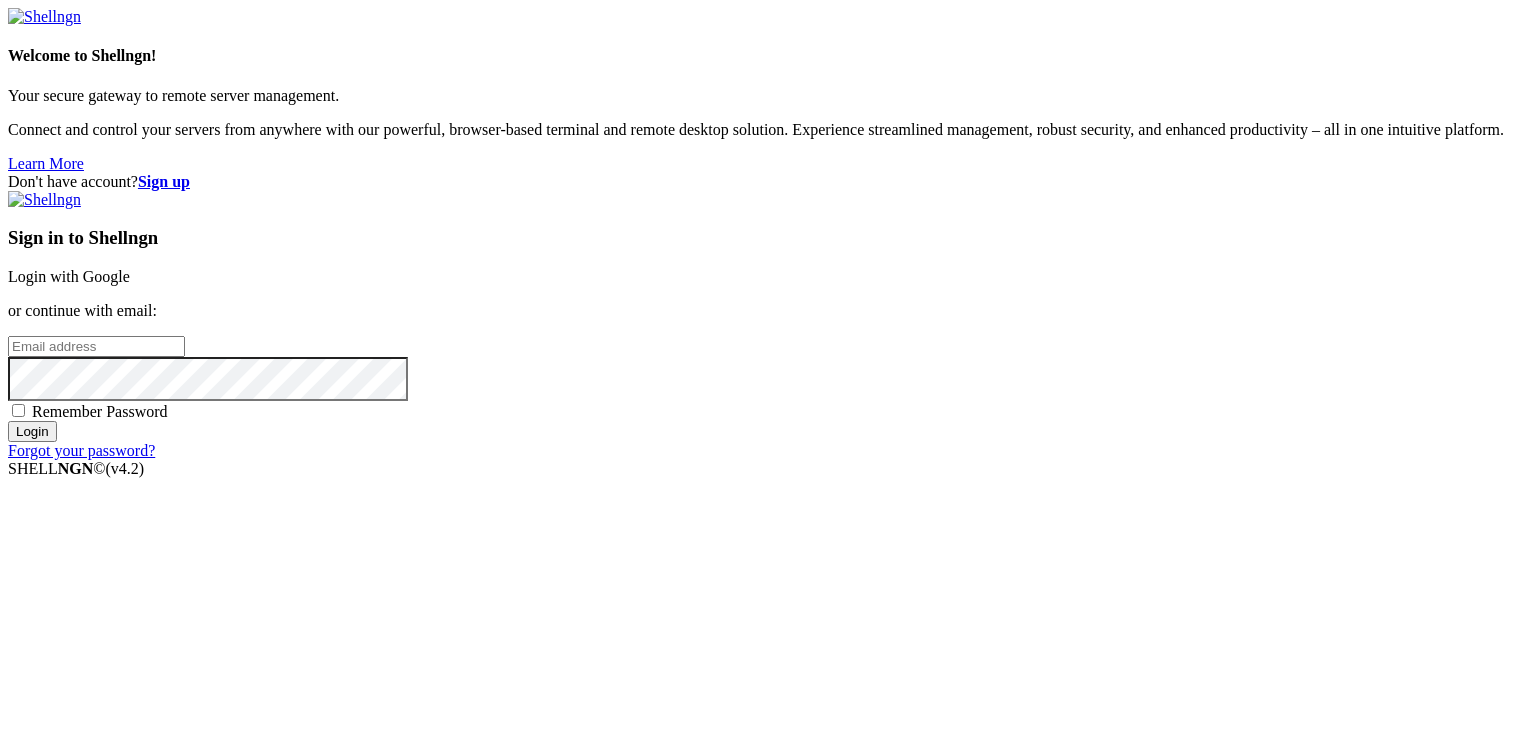 scroll, scrollTop: 0, scrollLeft: 0, axis: both 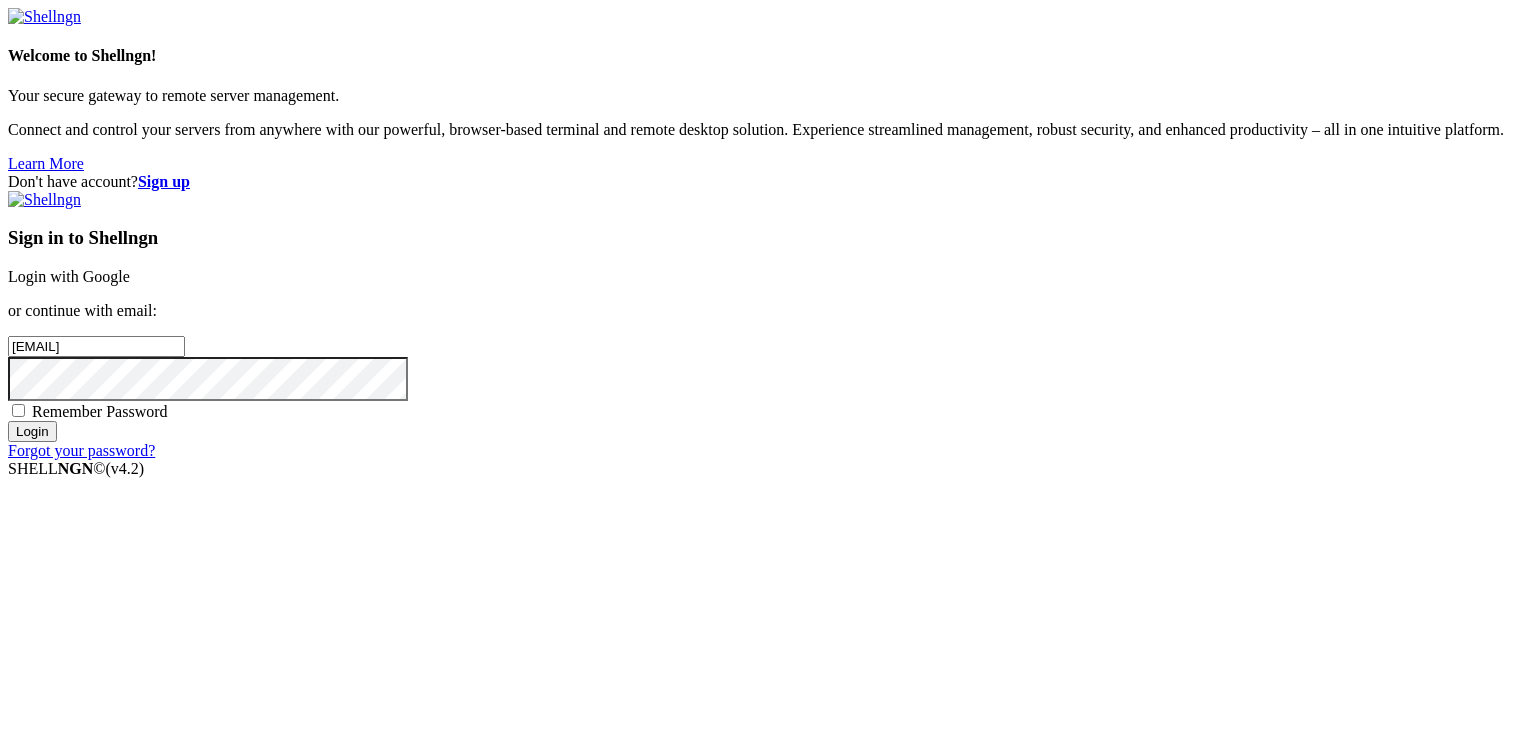 click on "Remember Password" at bounding box center [100, 411] 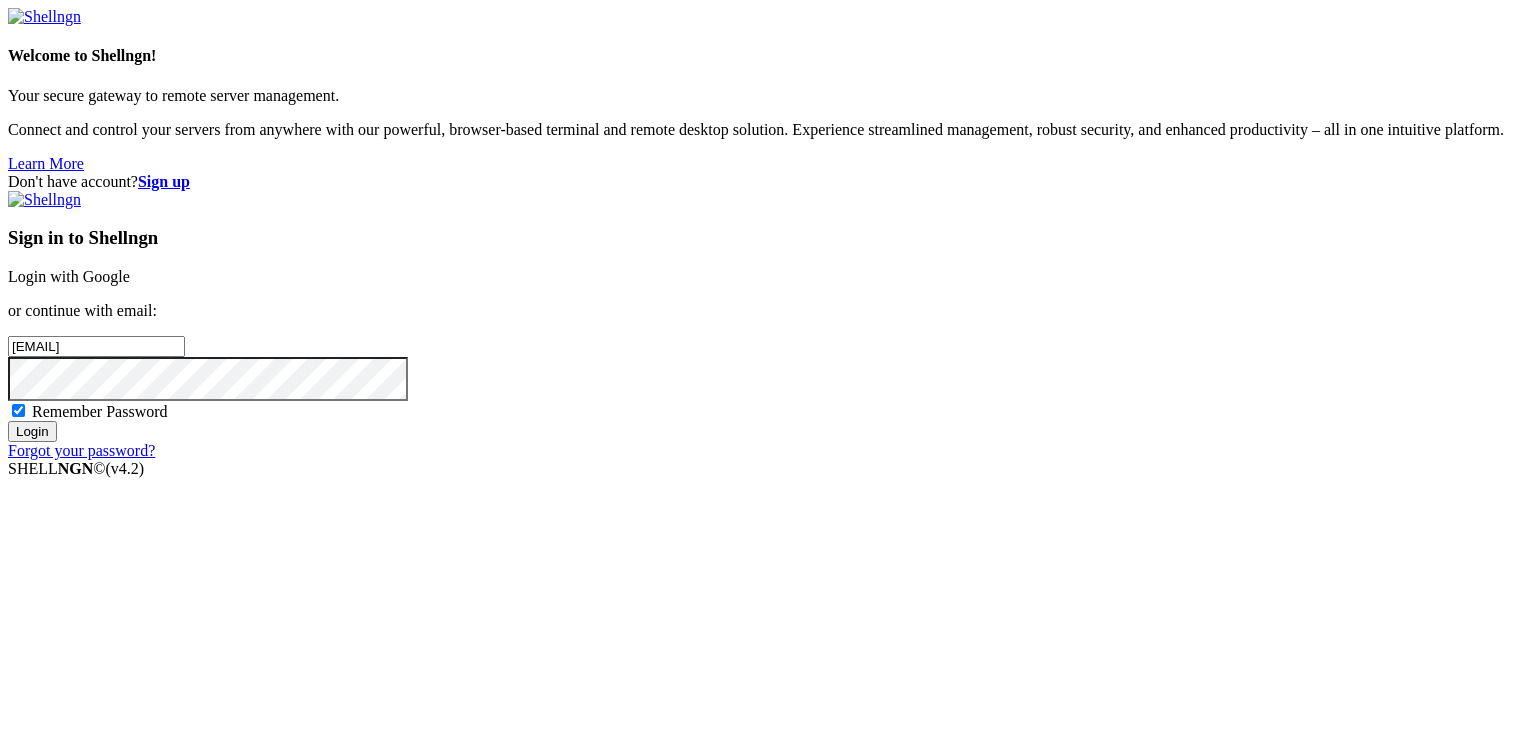 click on "Login" at bounding box center (32, 431) 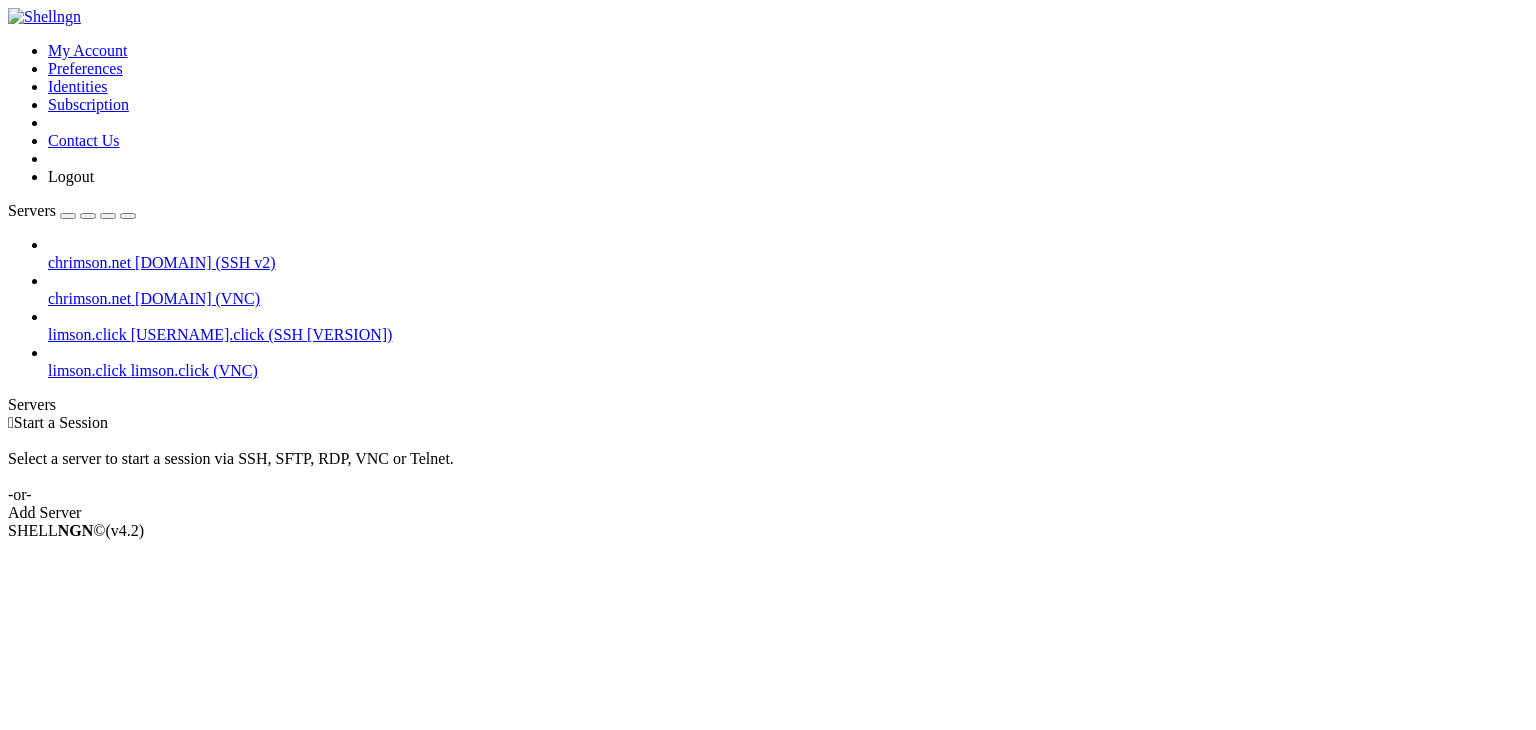 click on "[DOMAIN] (SSH v2)" at bounding box center [205, 262] 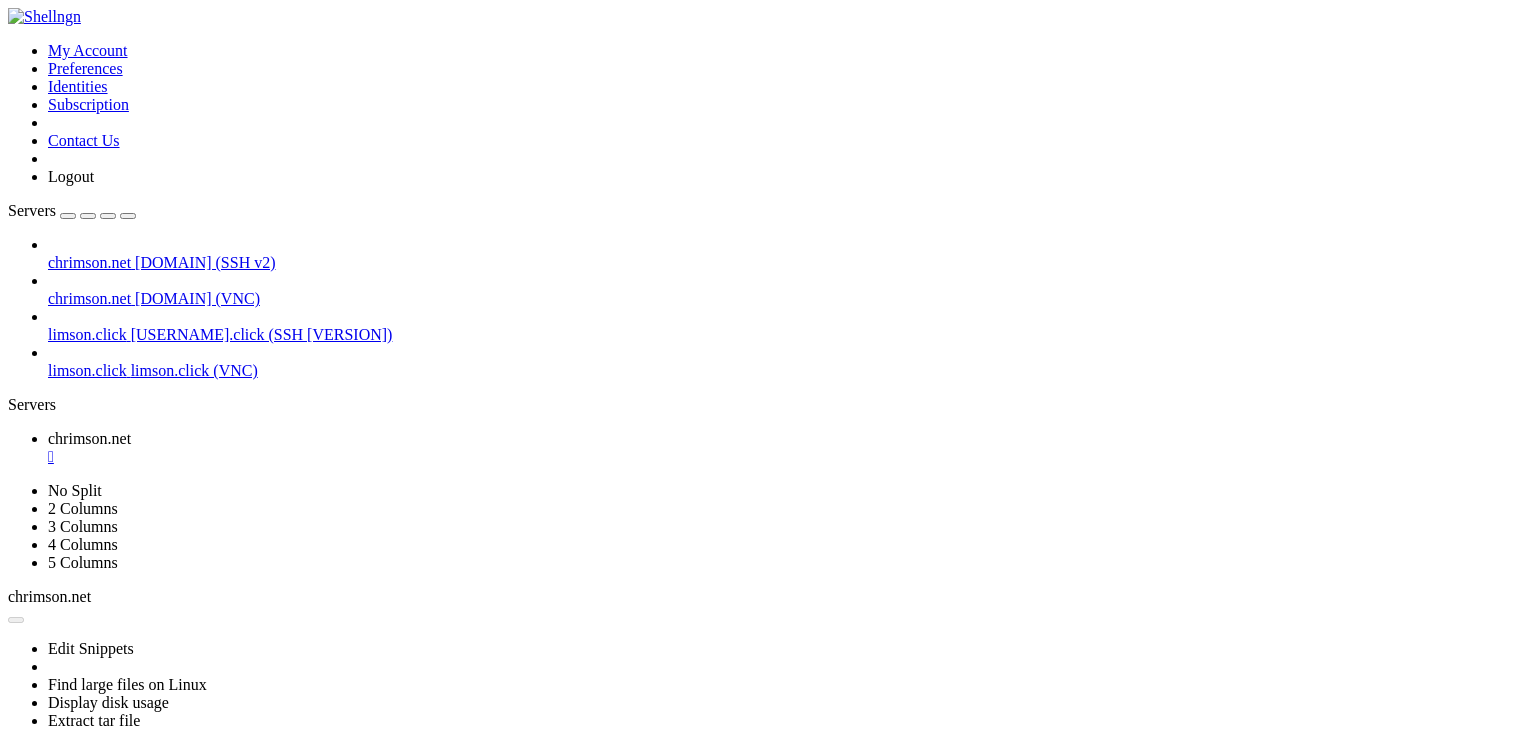 scroll, scrollTop: 0, scrollLeft: 0, axis: both 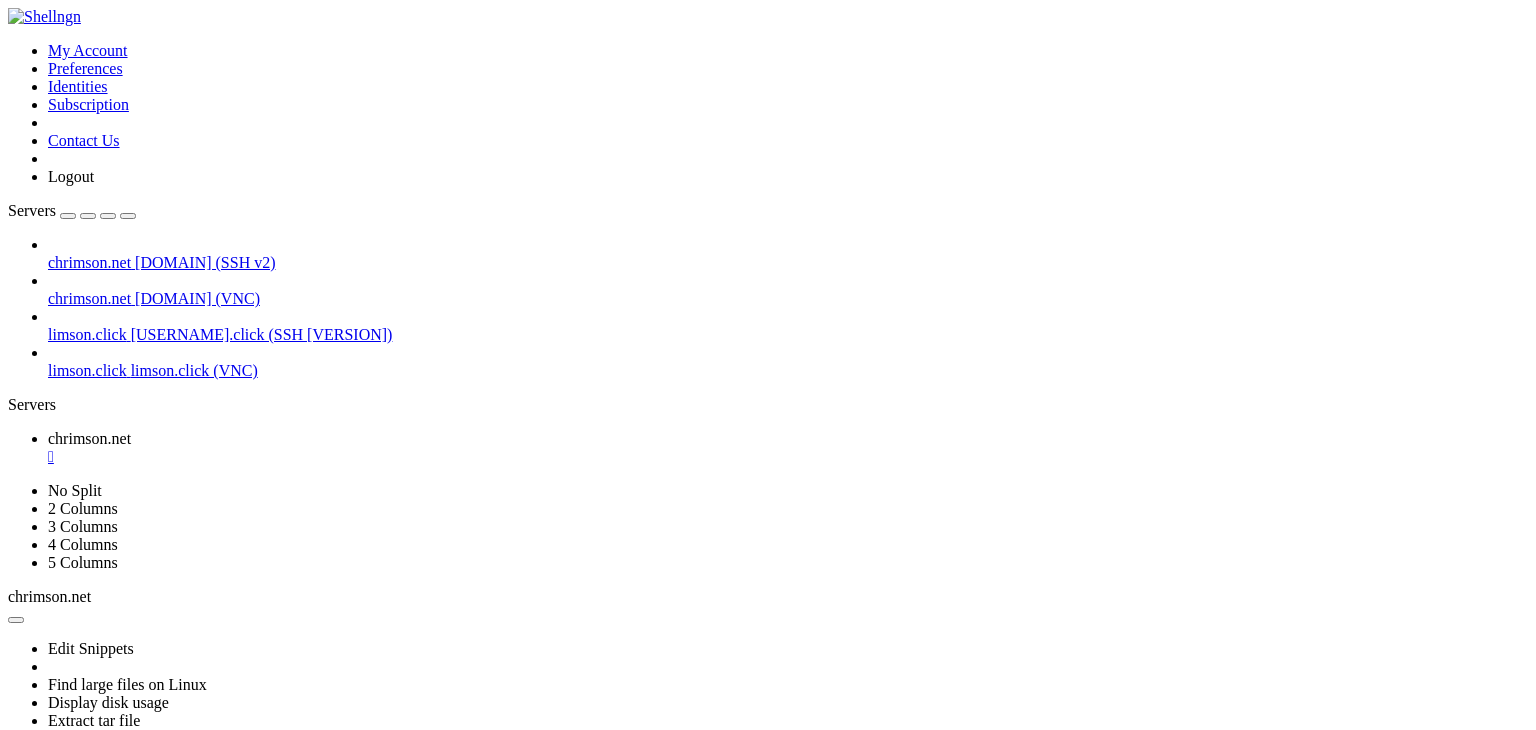drag, startPoint x: 360, startPoint y: 63, endPoint x: 360, endPoint y: 103, distance: 40 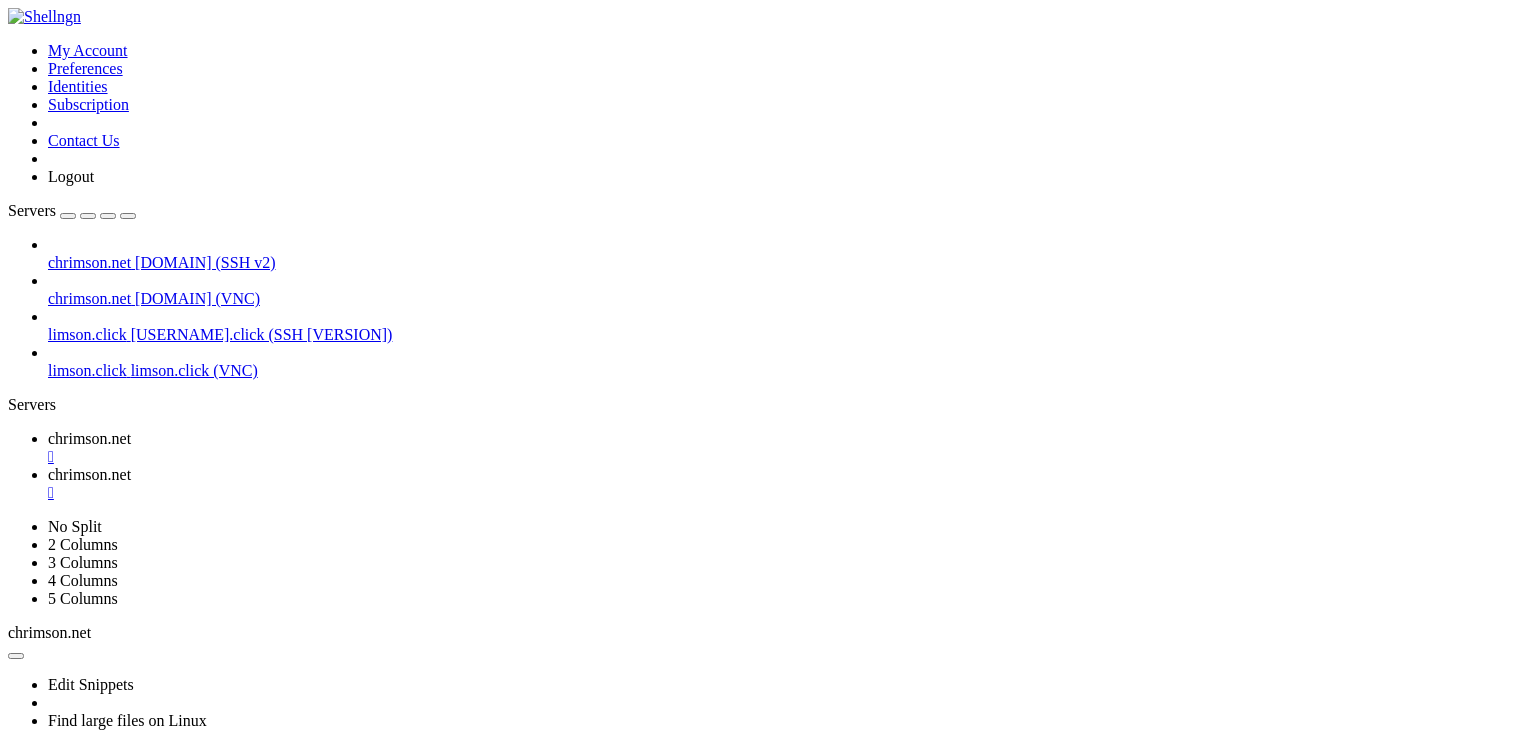 scroll, scrollTop: 0, scrollLeft: 0, axis: both 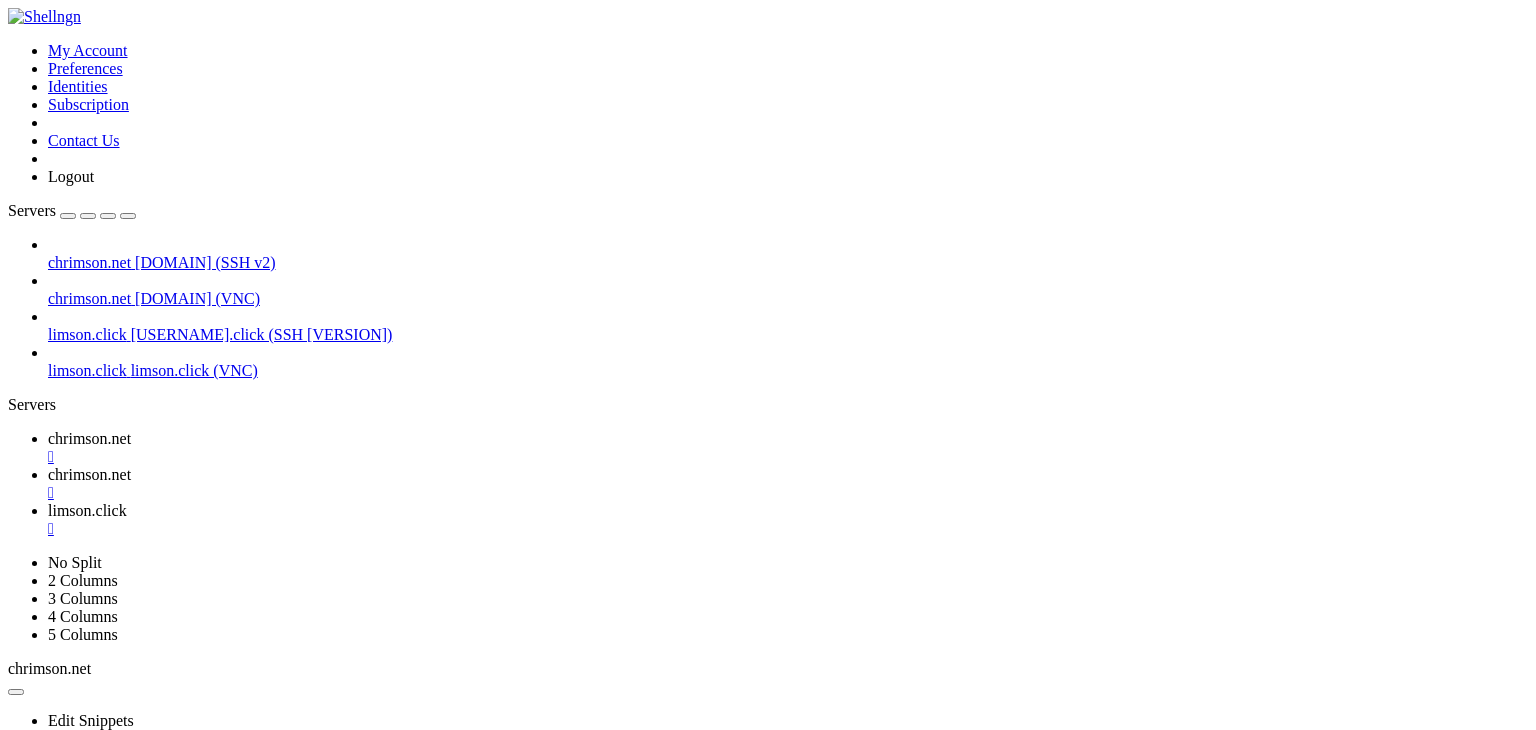 click at bounding box center (128, 216) 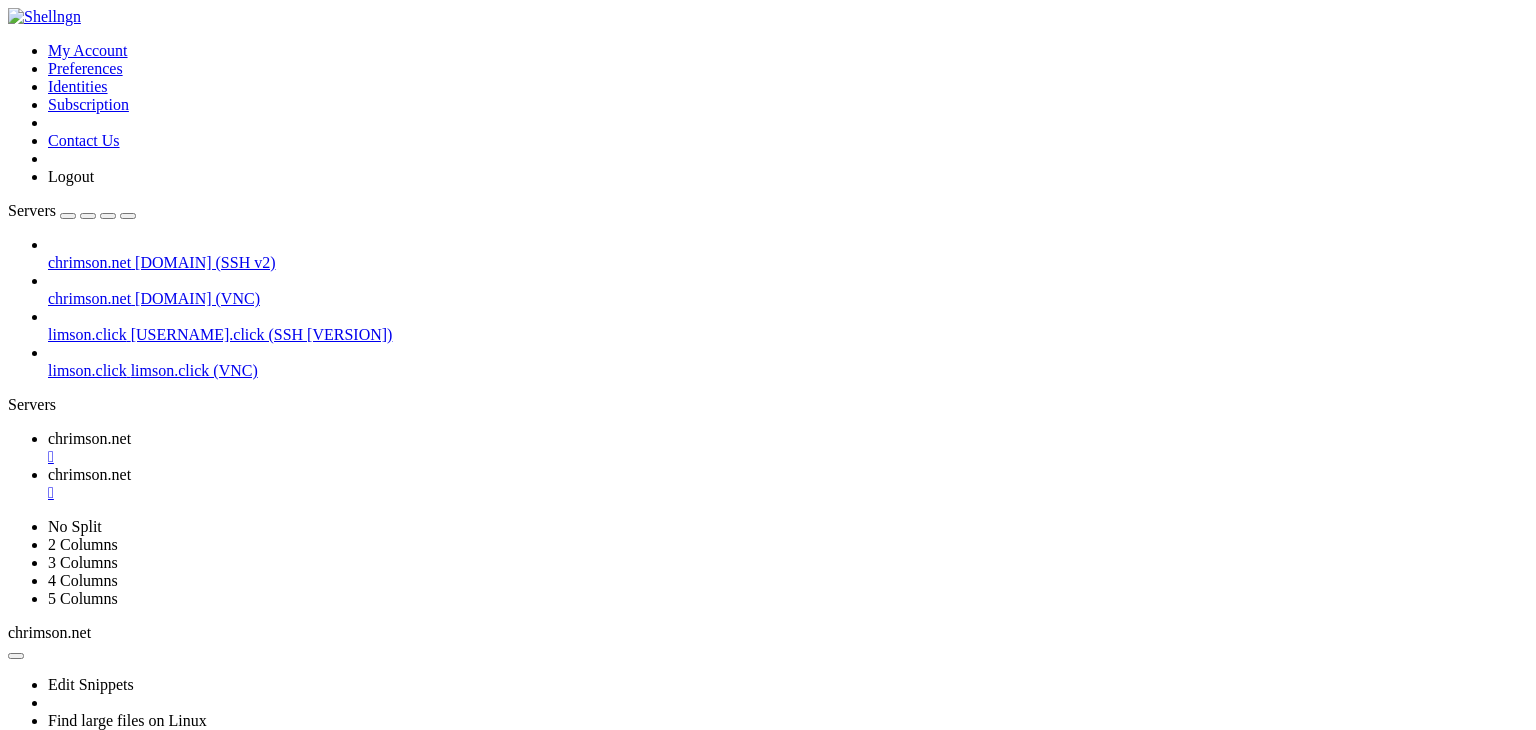 scroll, scrollTop: 18720, scrollLeft: 0, axis: vertical 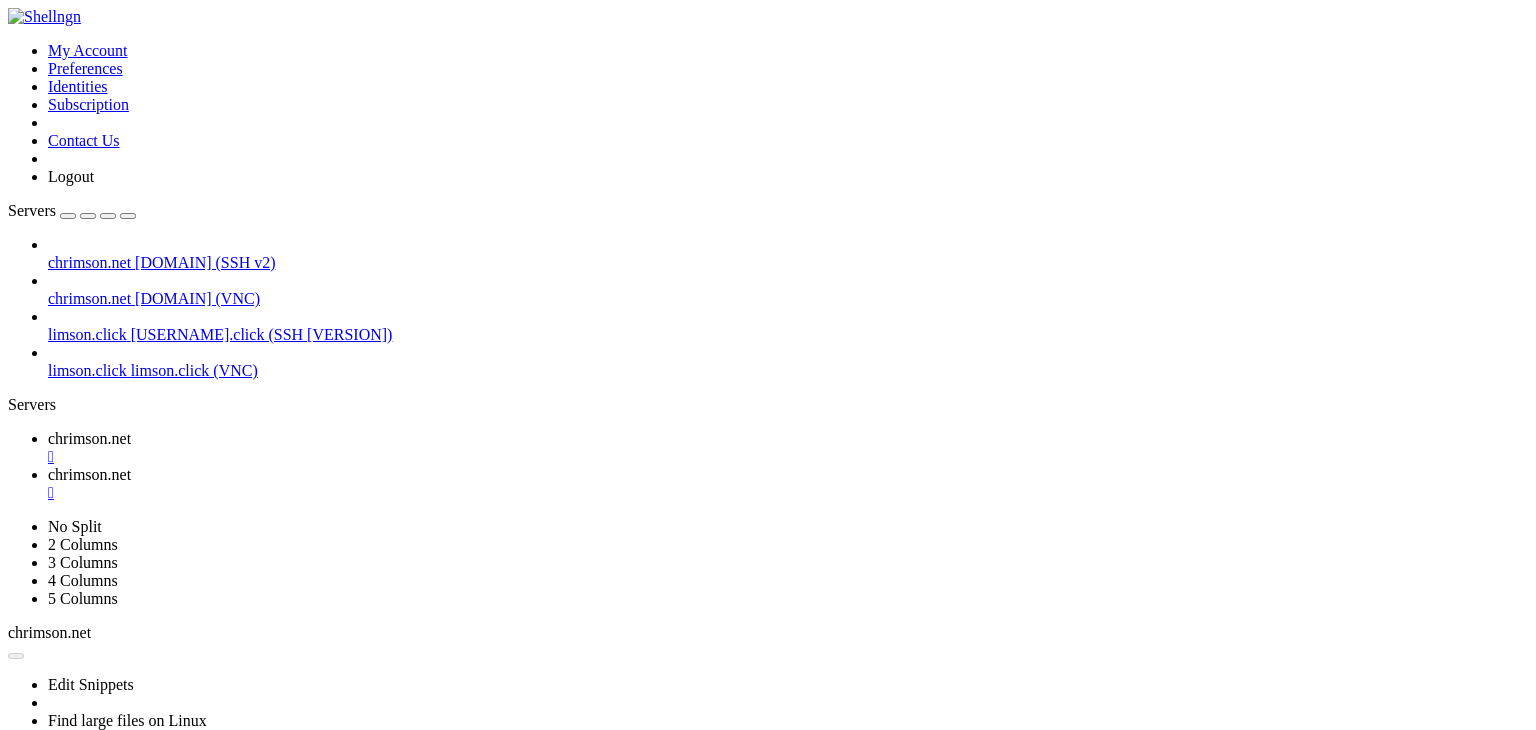click on "-rw-rw-r-- 1 ubuntu ubuntu 2009720 Jul 10 15:14 67.mhtml" 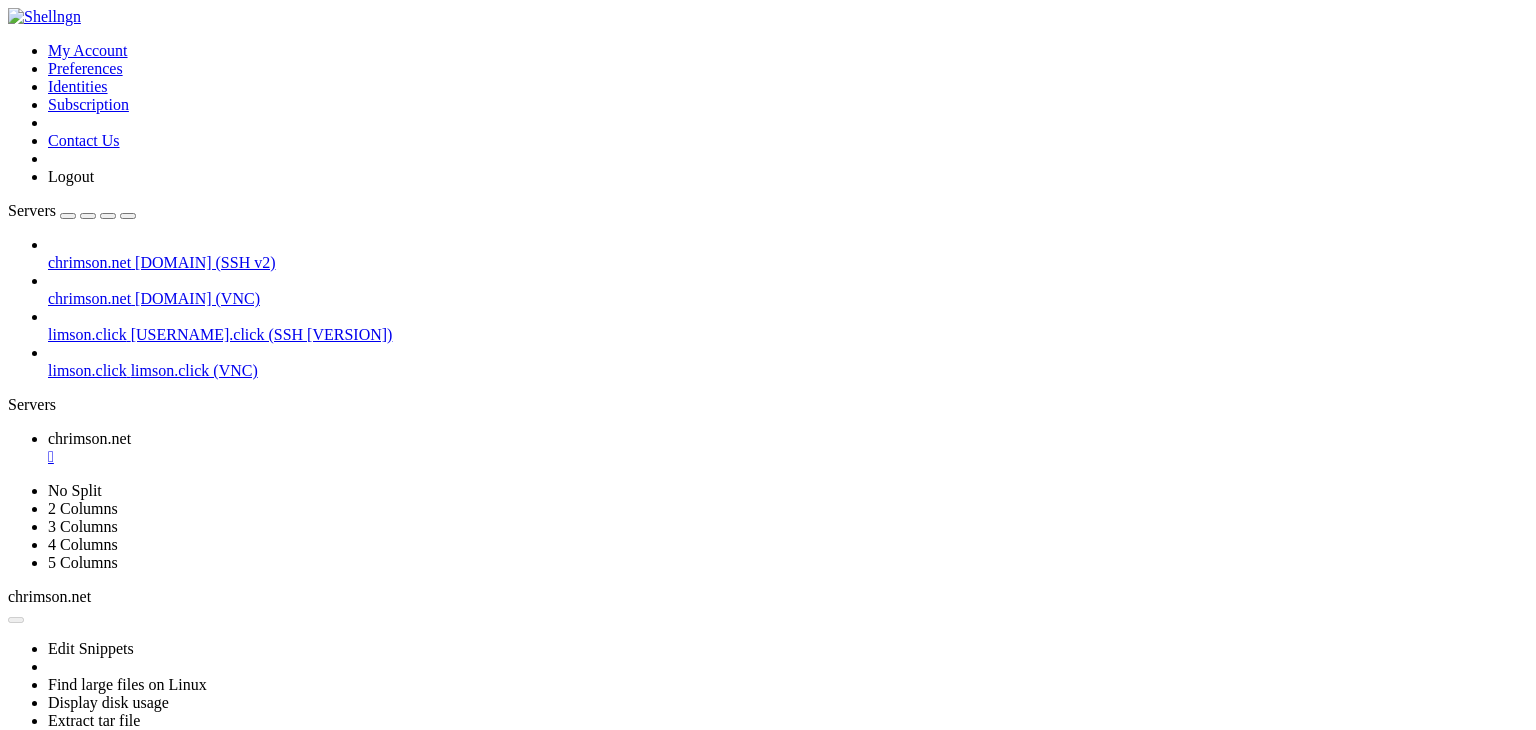 click on "" at bounding box center (788, 457) 